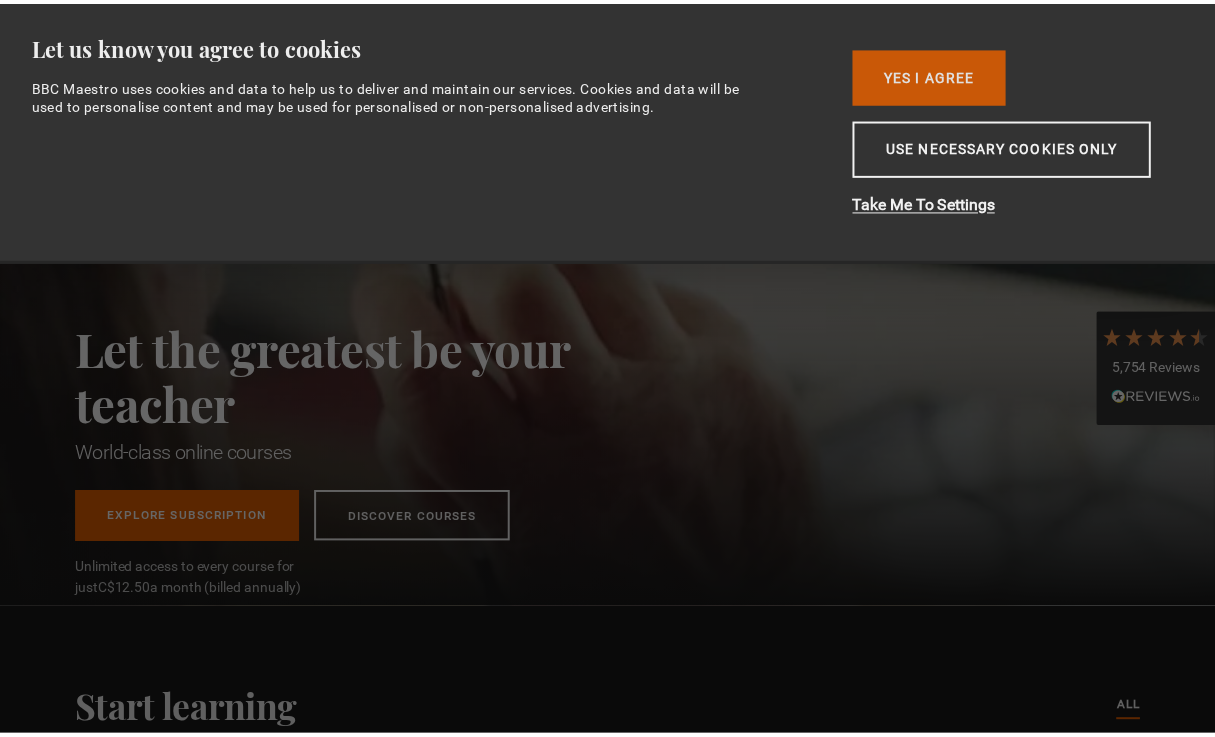 scroll, scrollTop: 0, scrollLeft: 0, axis: both 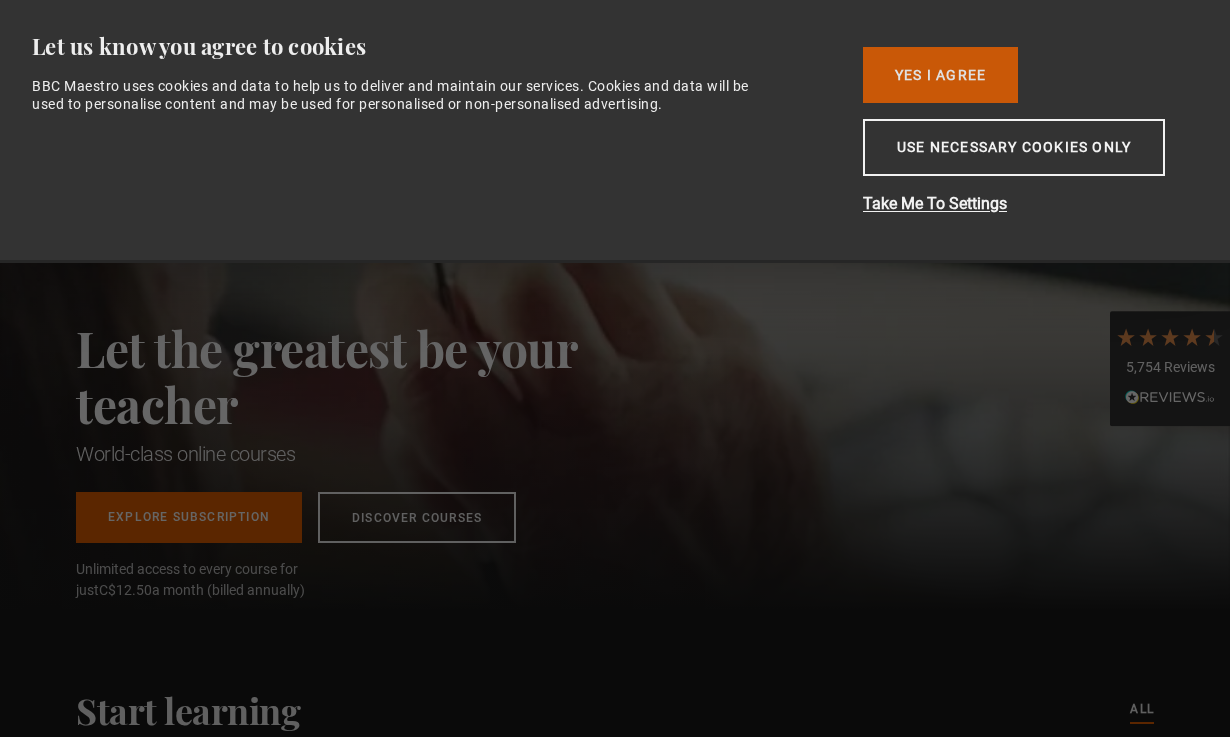 click on "Yes I Agree" at bounding box center [940, 75] 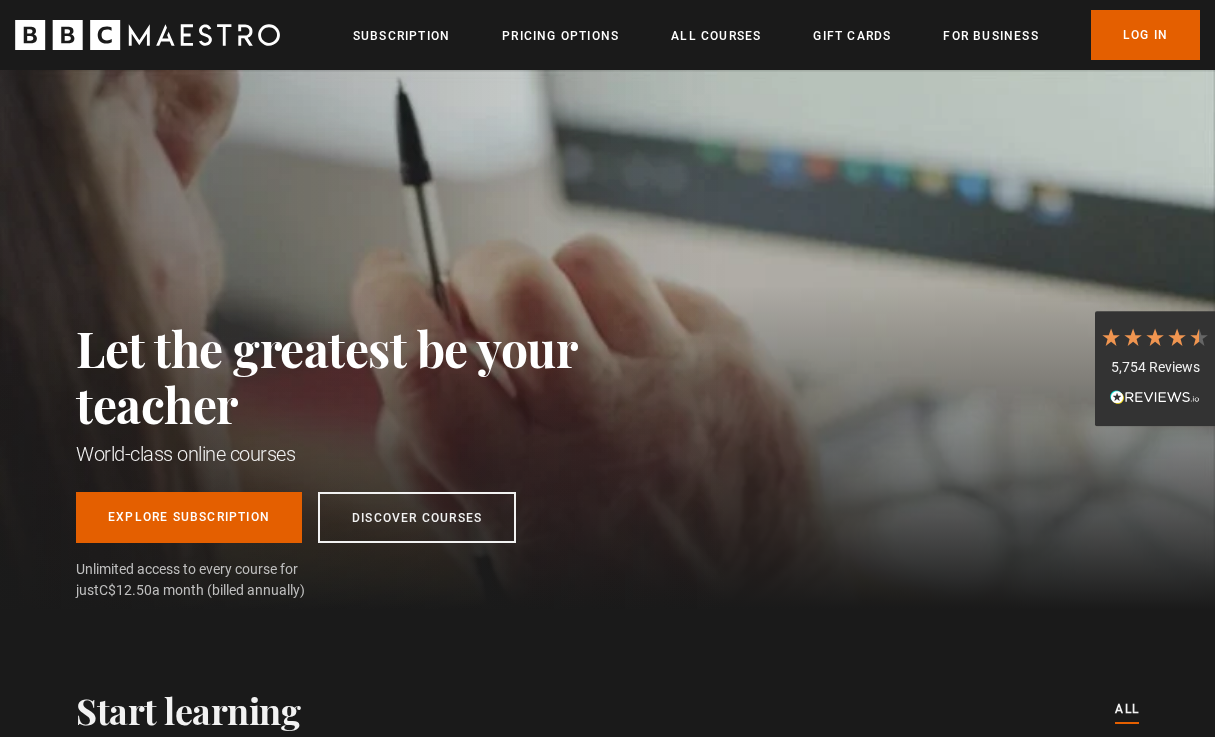scroll, scrollTop: 0, scrollLeft: 0, axis: both 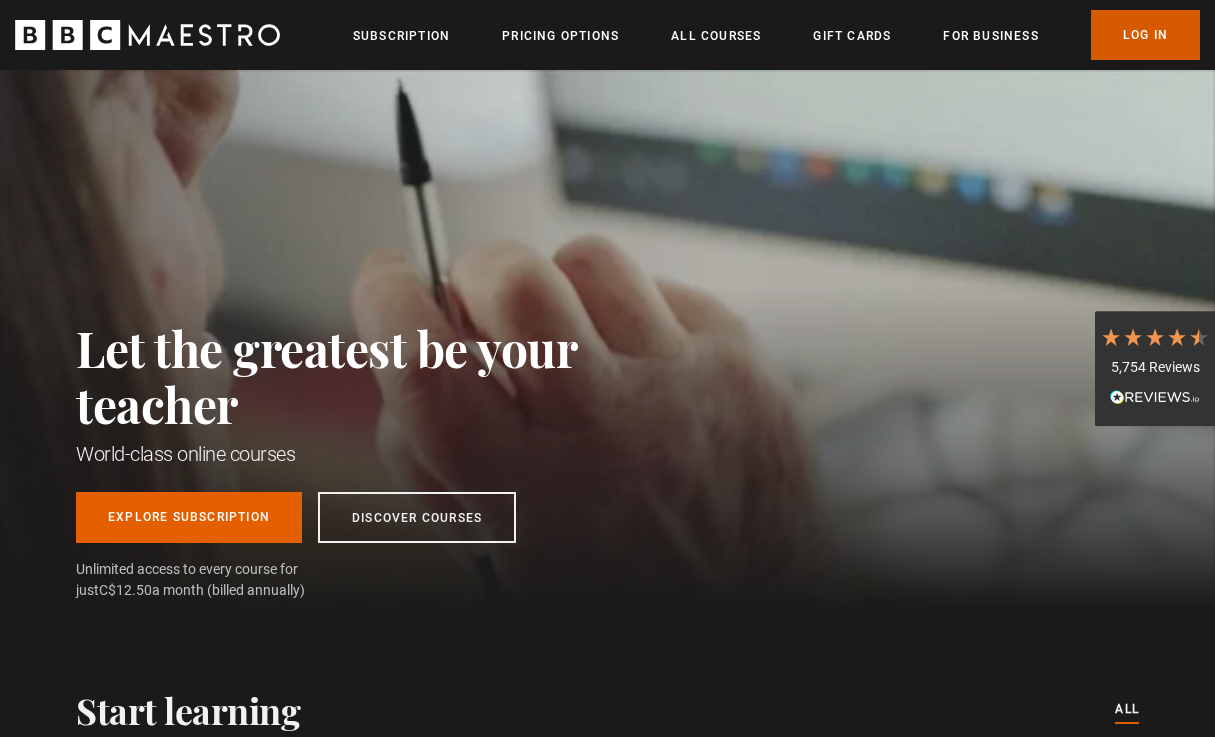 click on "Log In" at bounding box center [1145, 35] 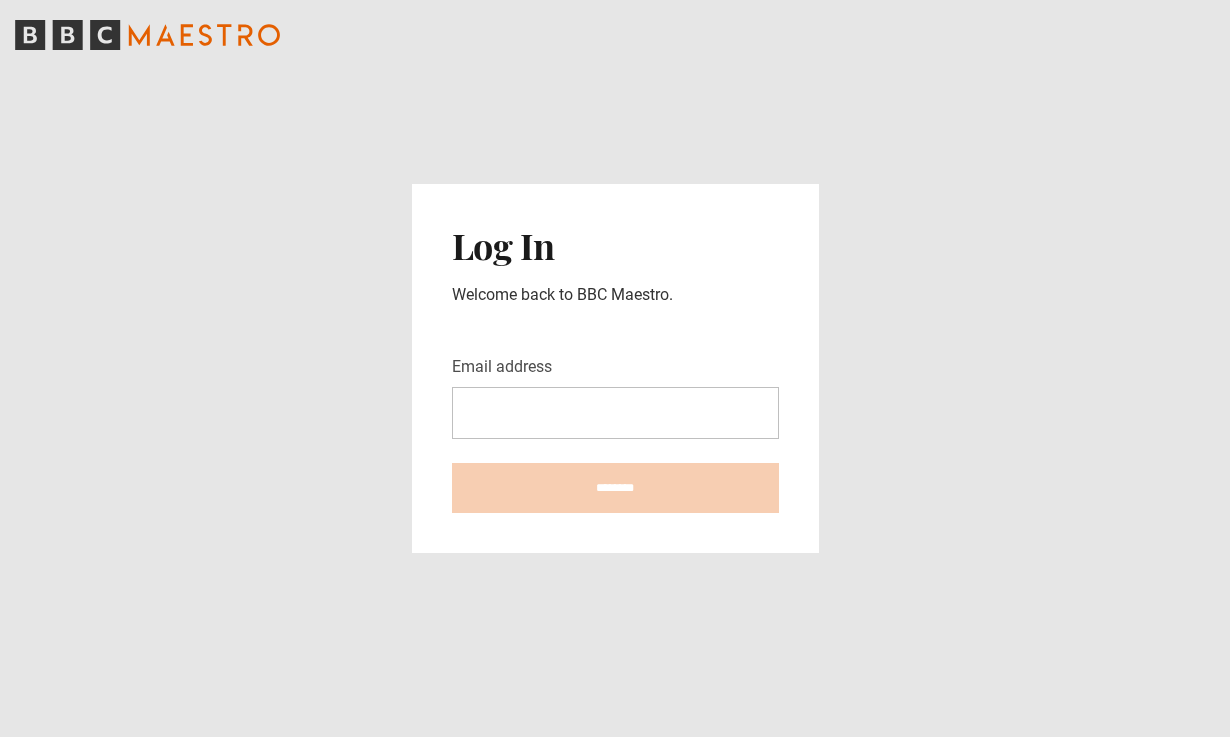 scroll, scrollTop: 0, scrollLeft: 0, axis: both 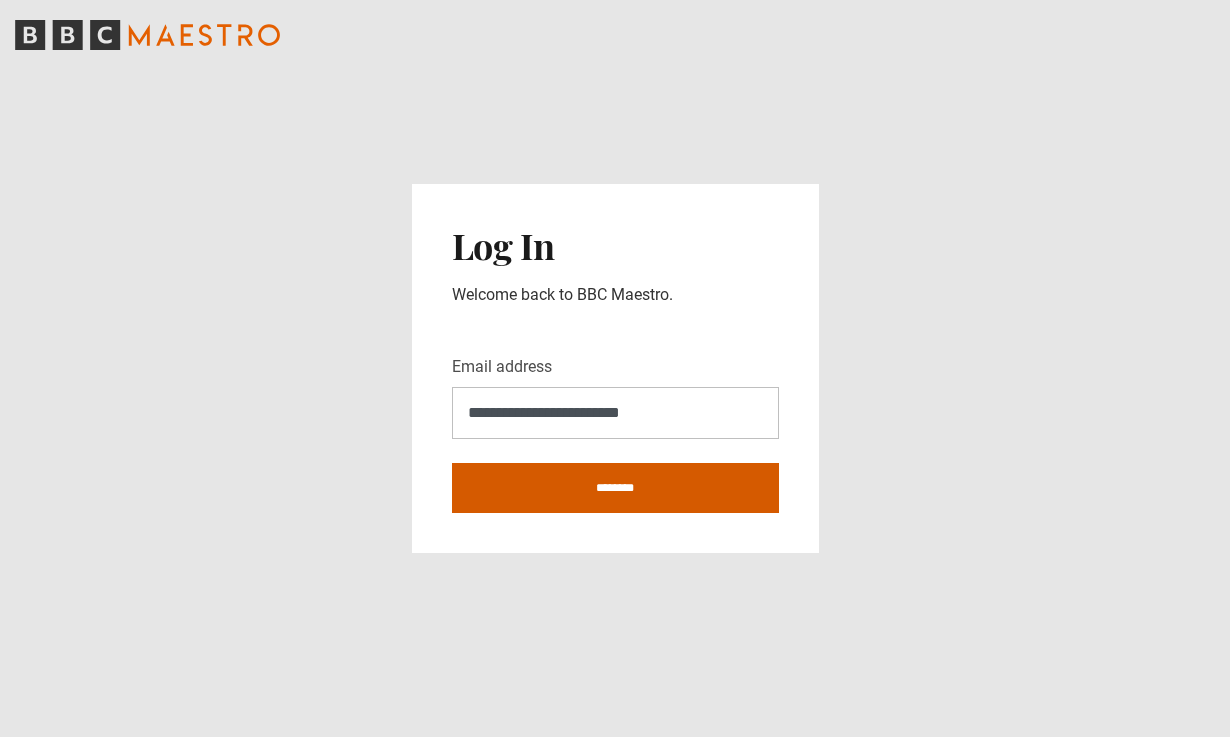click on "********" at bounding box center [615, 488] 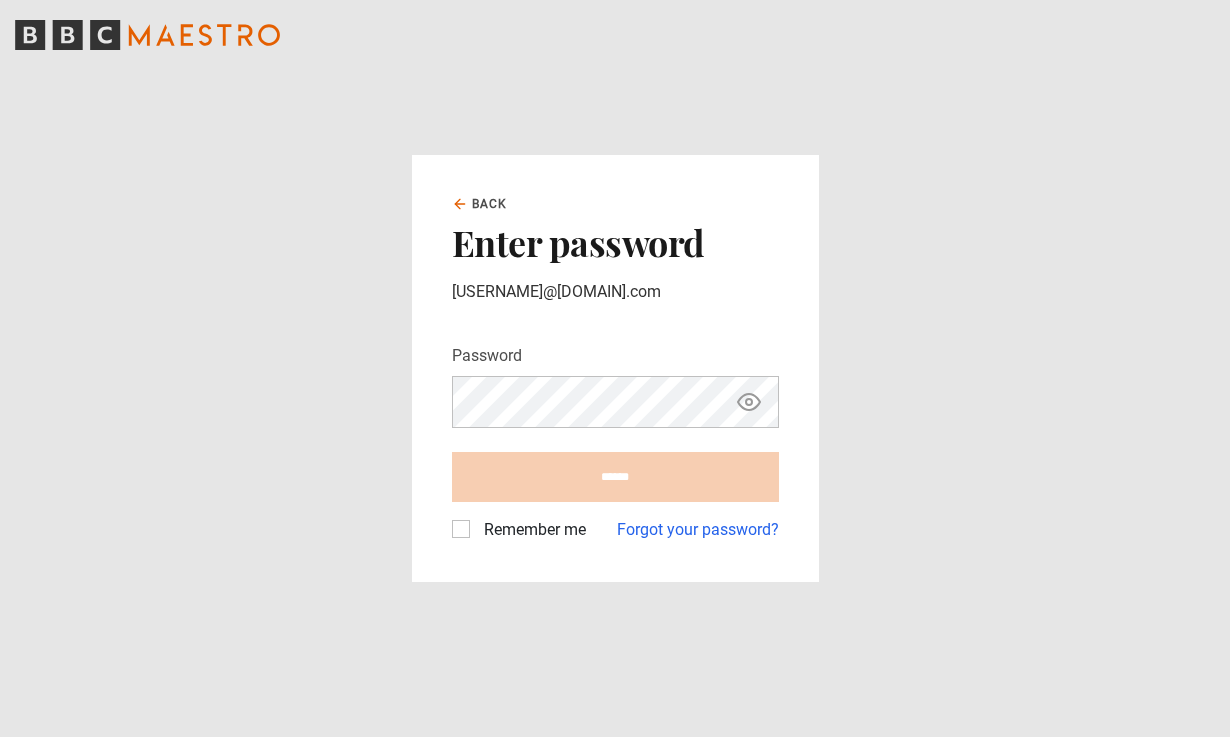 scroll, scrollTop: 0, scrollLeft: 0, axis: both 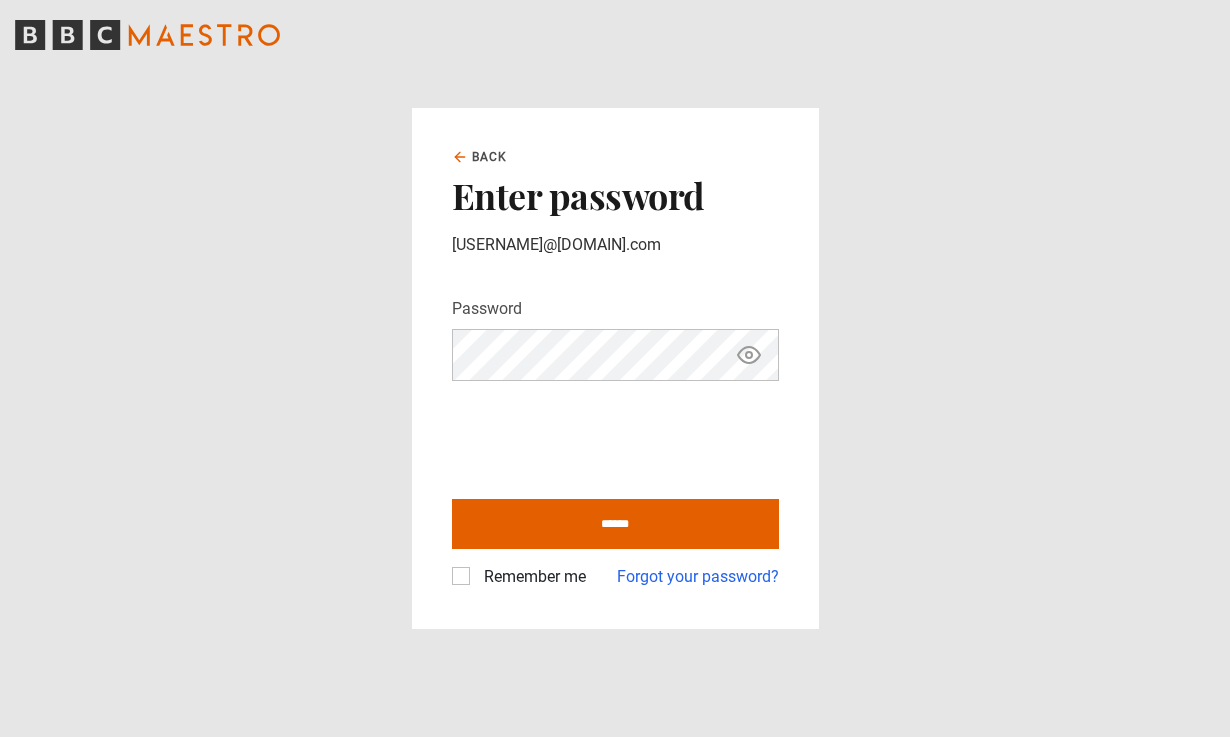 click on "Remember me" at bounding box center [531, 577] 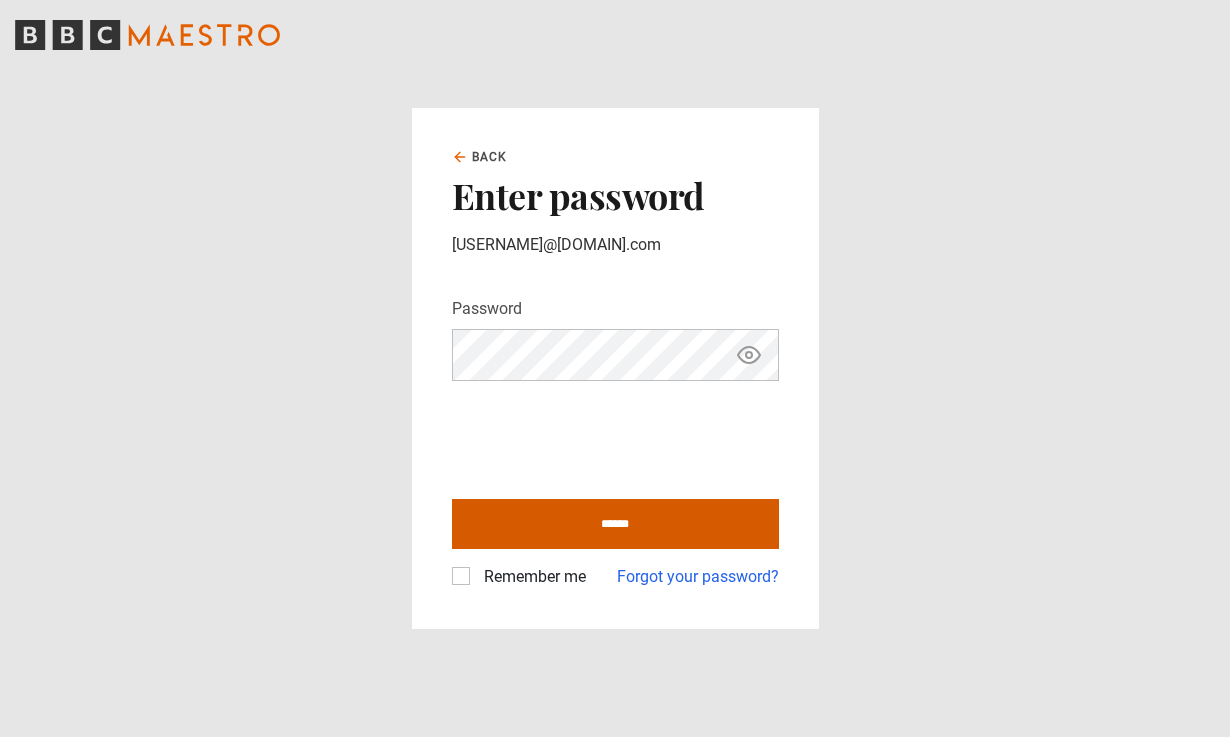 click on "******" at bounding box center [615, 524] 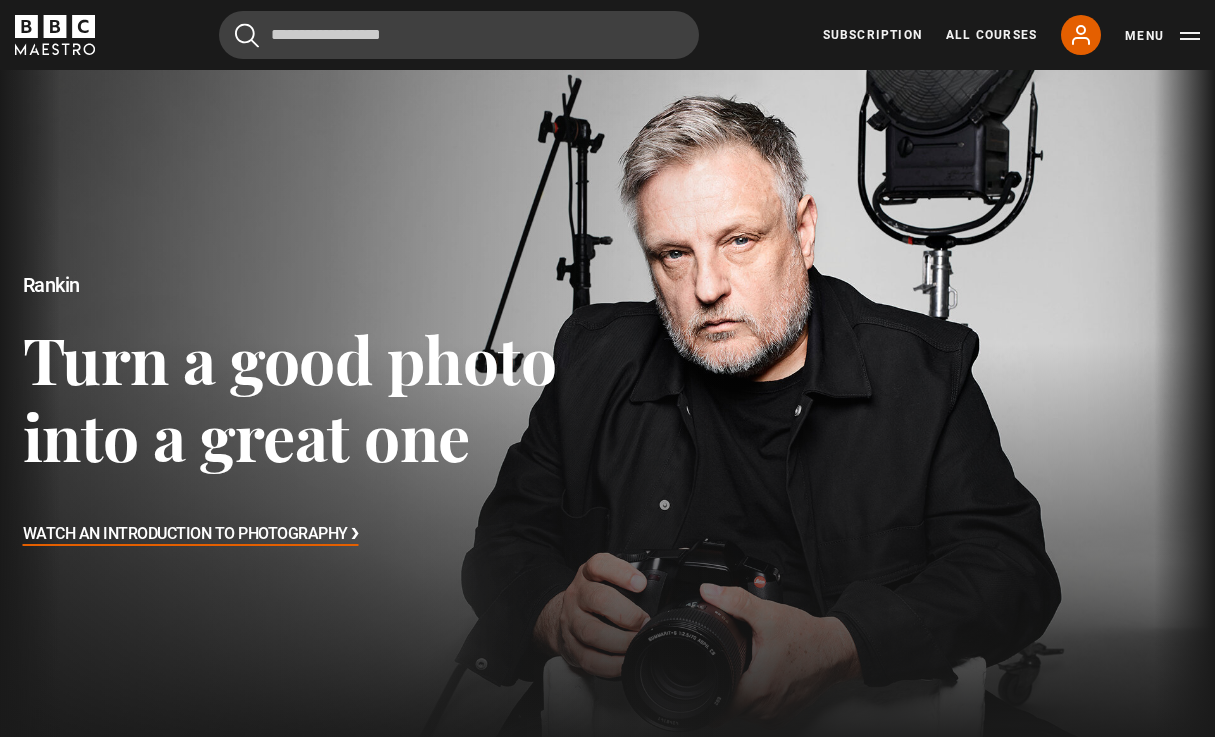 scroll, scrollTop: 0, scrollLeft: 0, axis: both 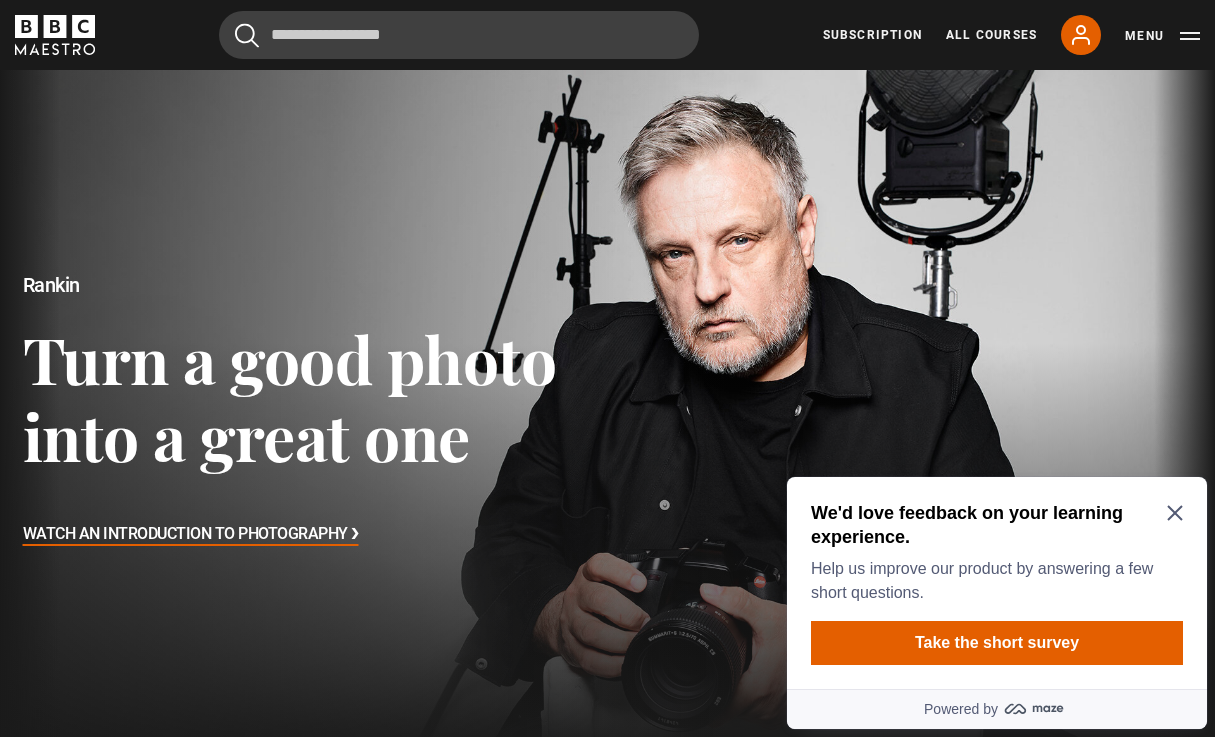 click 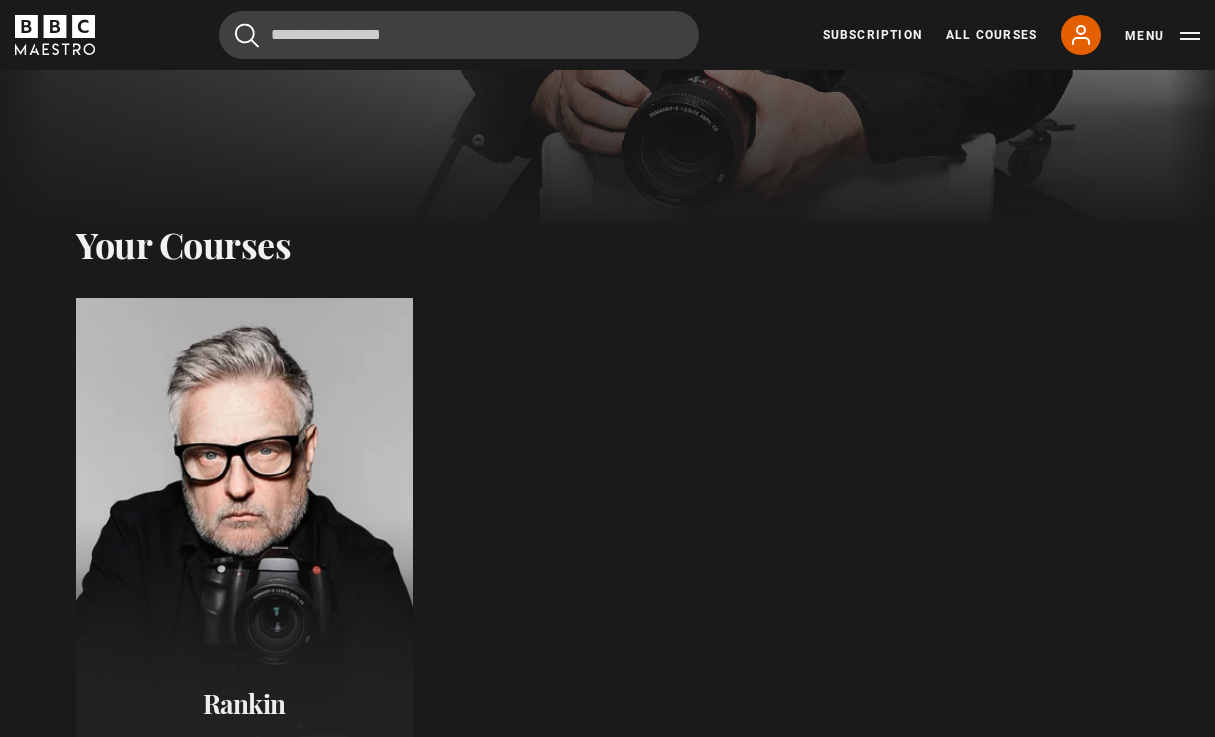 scroll, scrollTop: 613, scrollLeft: 0, axis: vertical 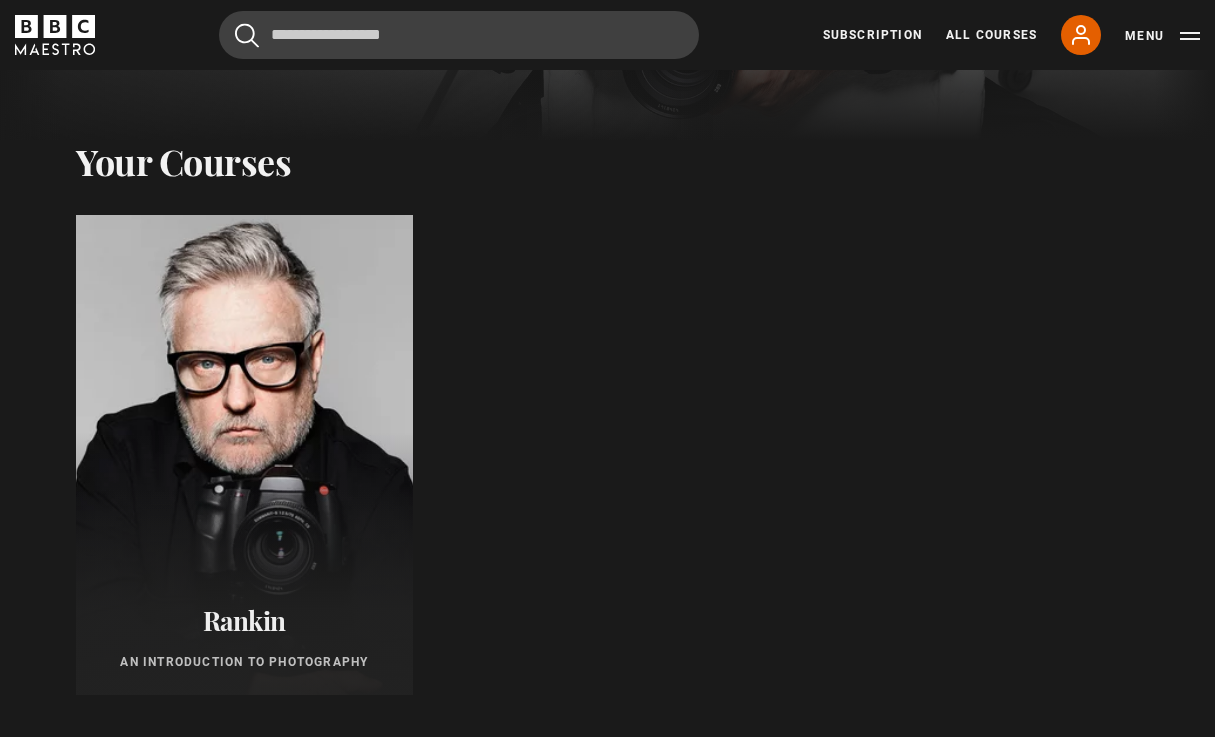 click at bounding box center (244, 455) 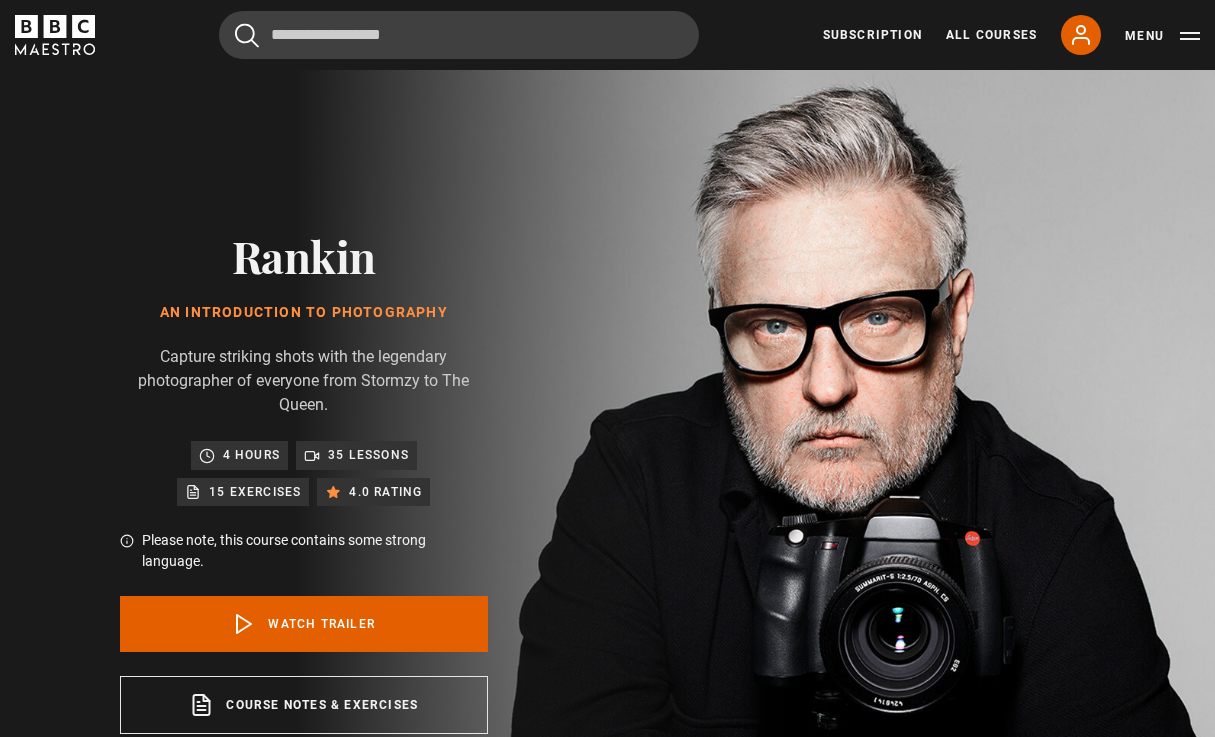 scroll, scrollTop: 0, scrollLeft: 0, axis: both 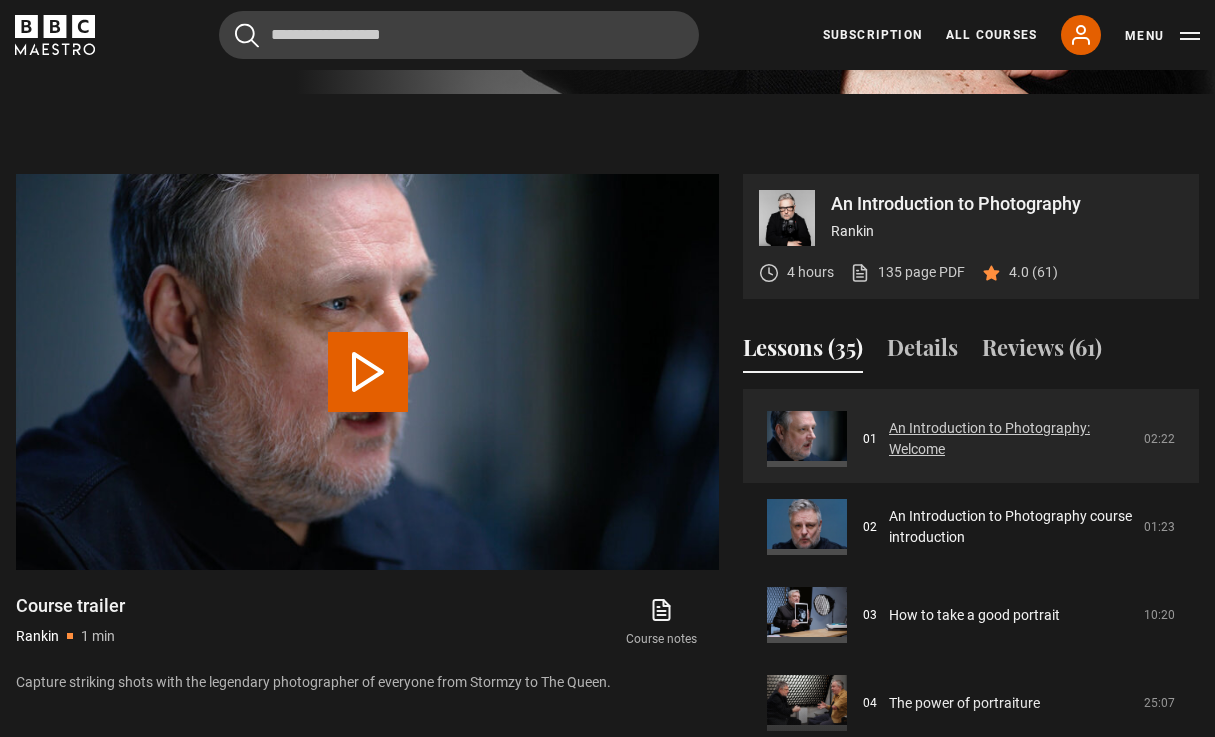 click on "An Introduction to Photography: Welcome" at bounding box center [1010, 439] 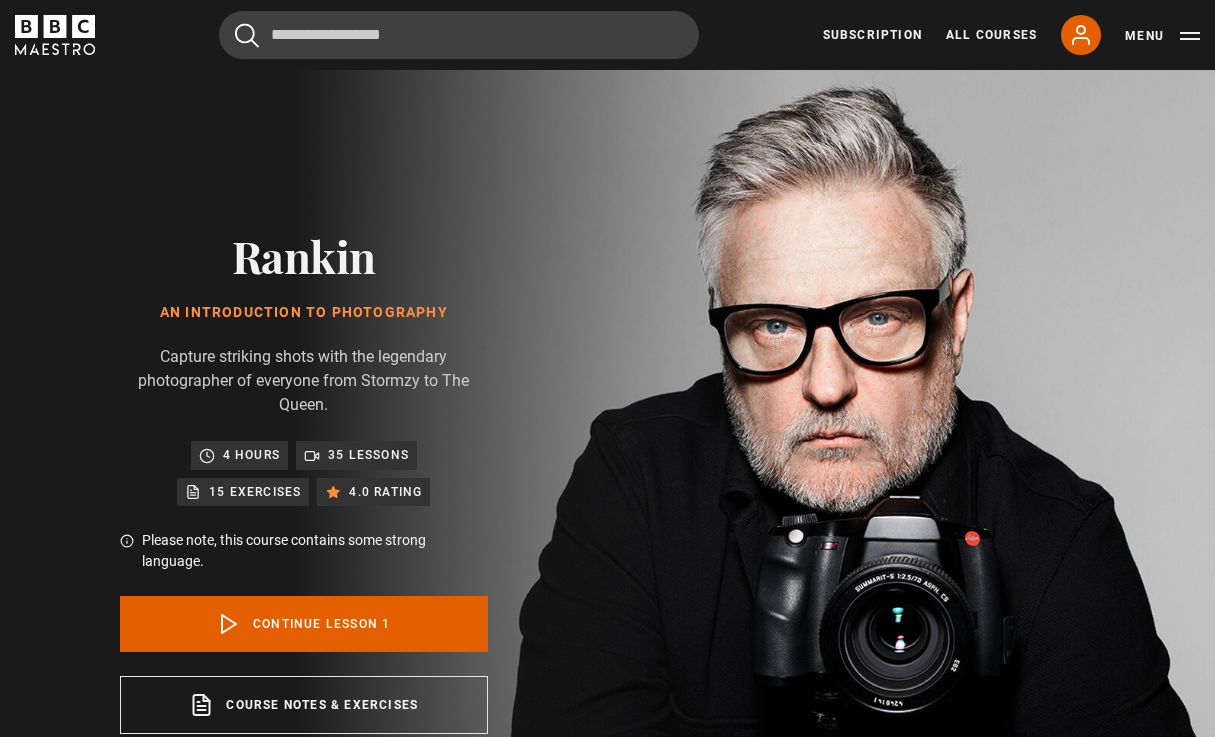 scroll, scrollTop: 894, scrollLeft: 0, axis: vertical 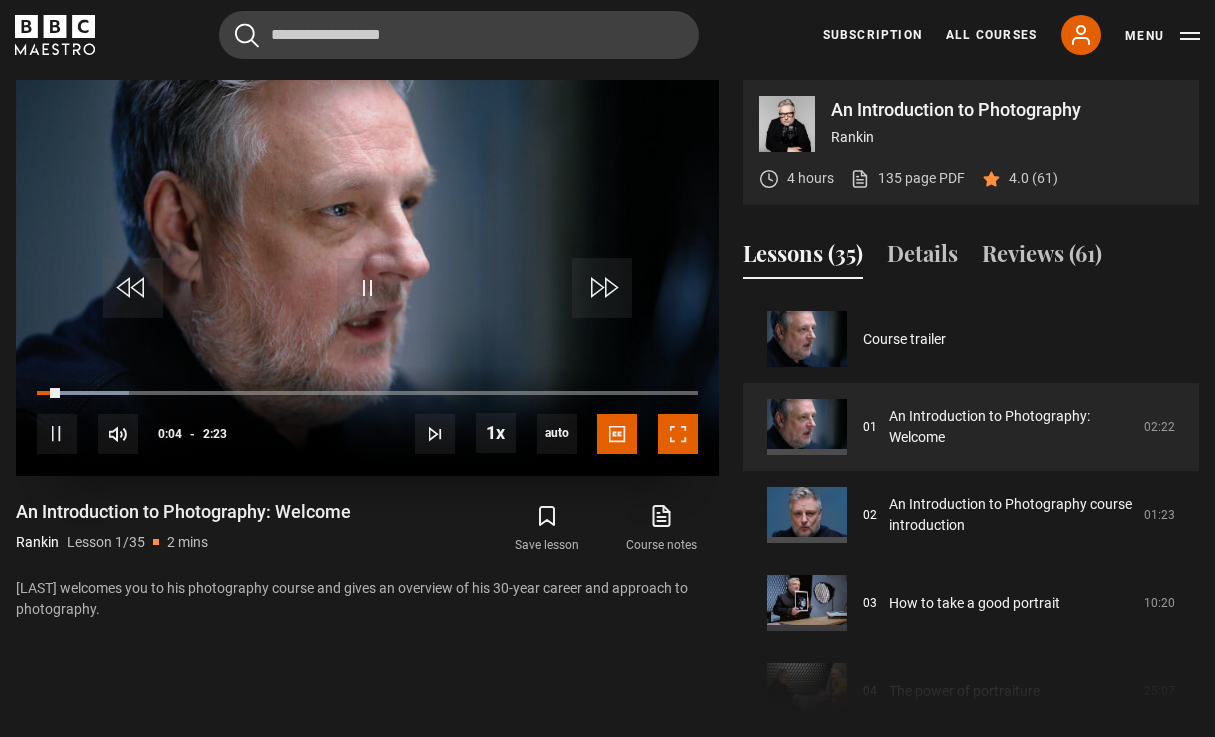 click at bounding box center [678, 434] 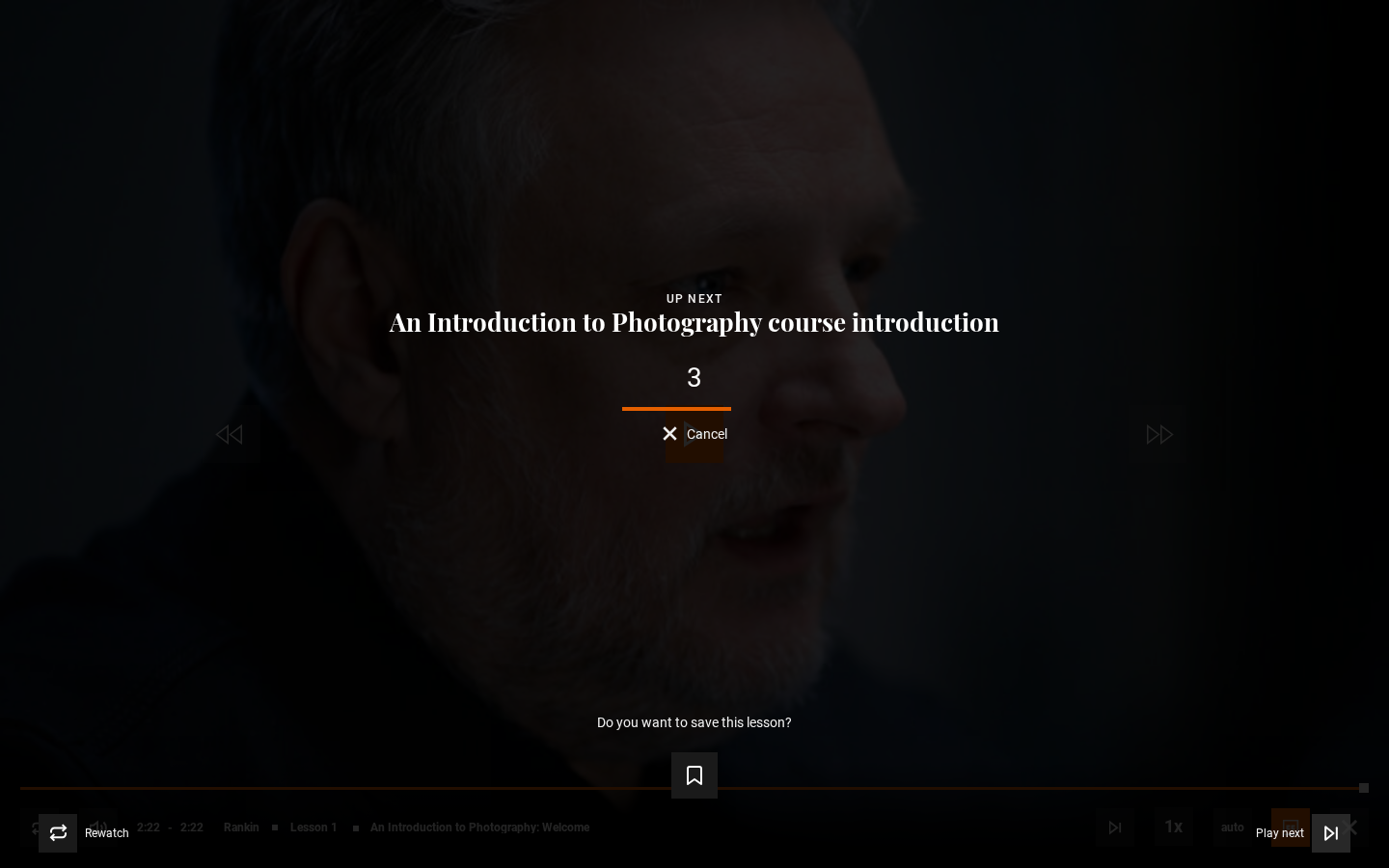 click 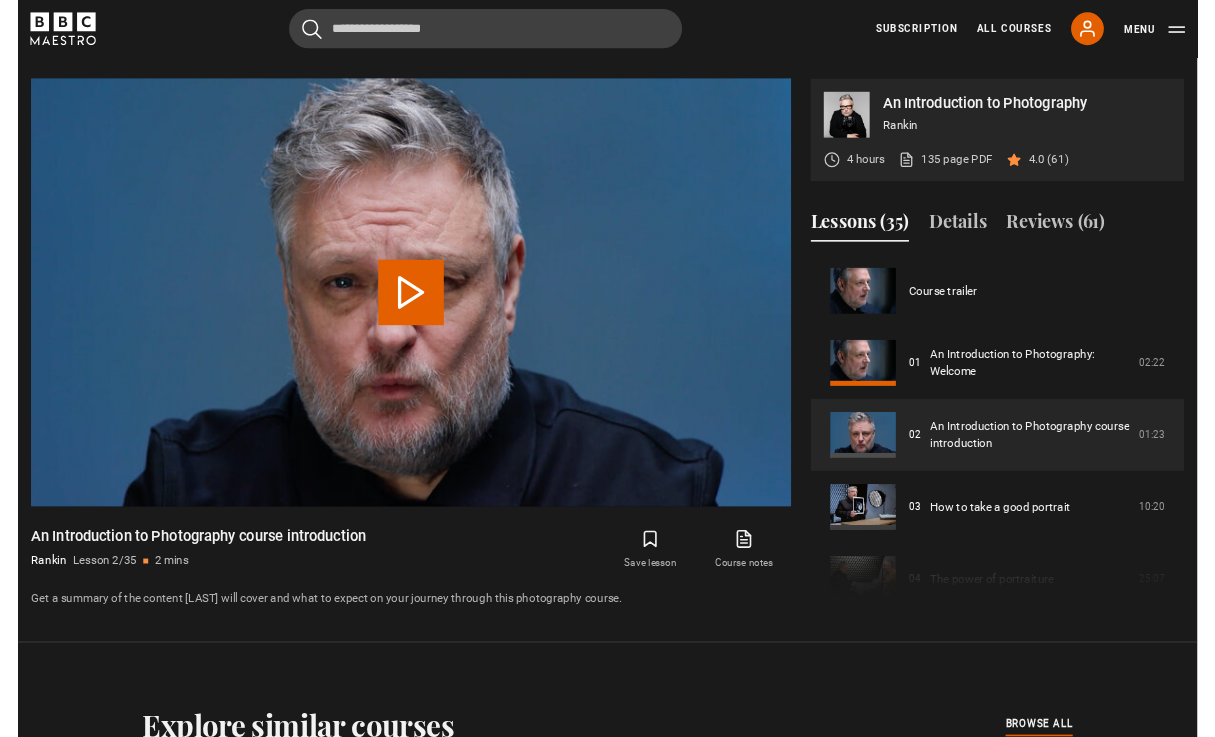 scroll, scrollTop: 910, scrollLeft: 0, axis: vertical 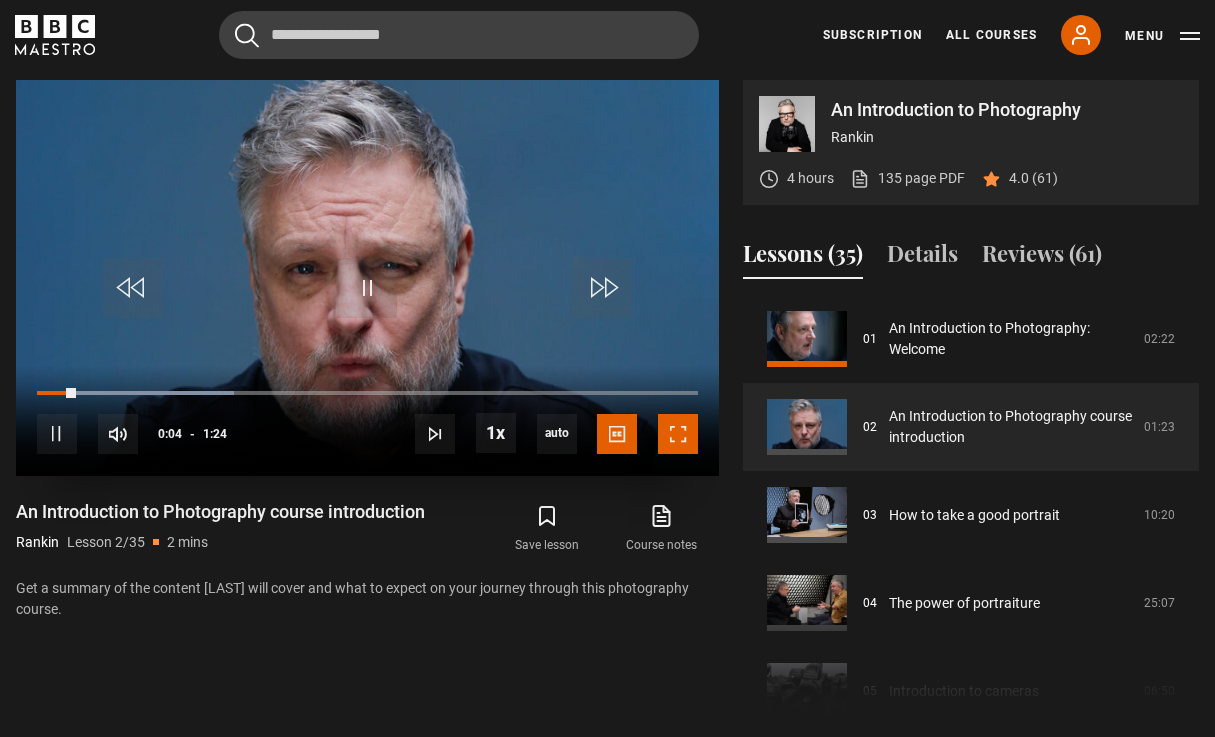 click at bounding box center (678, 434) 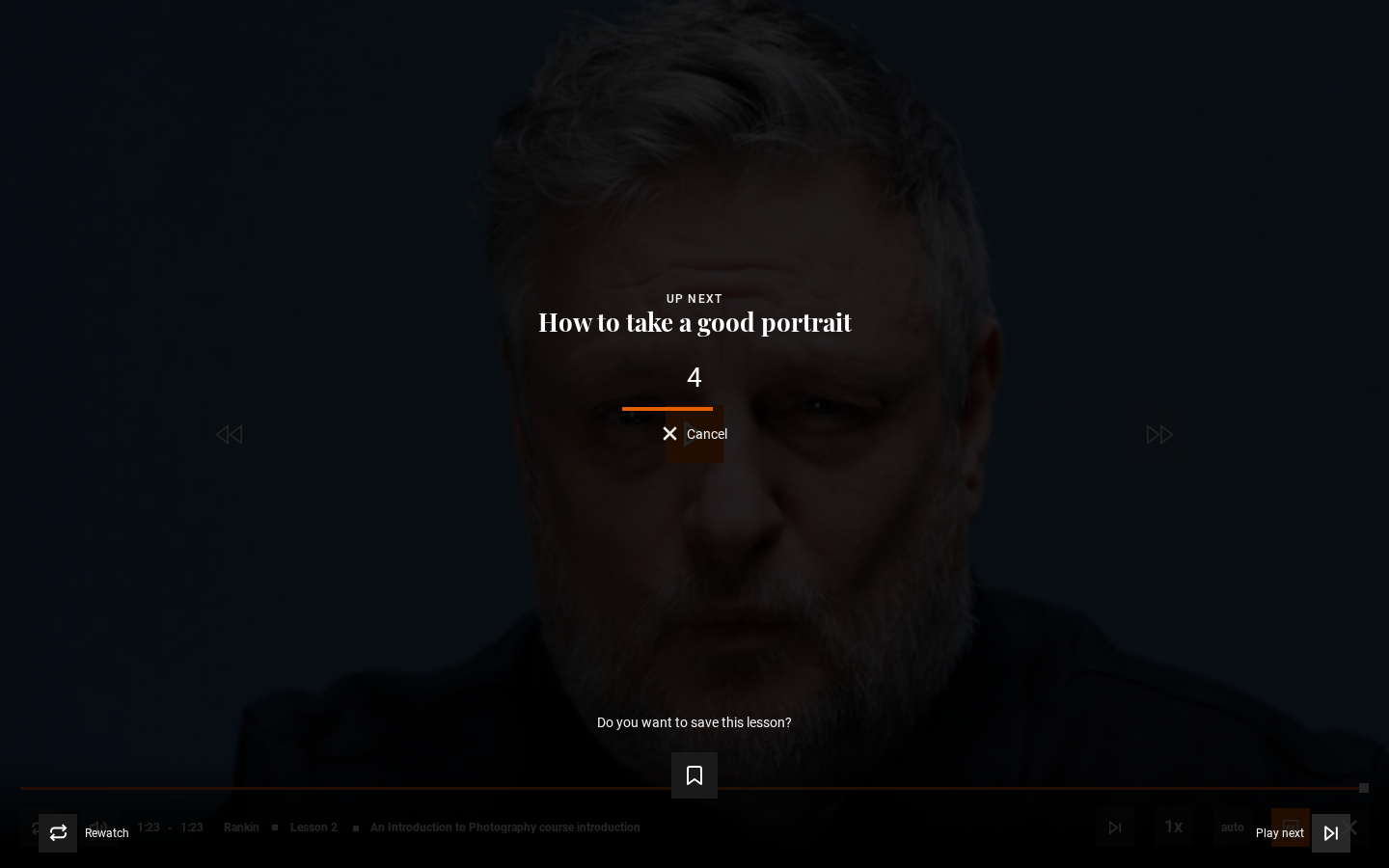 click 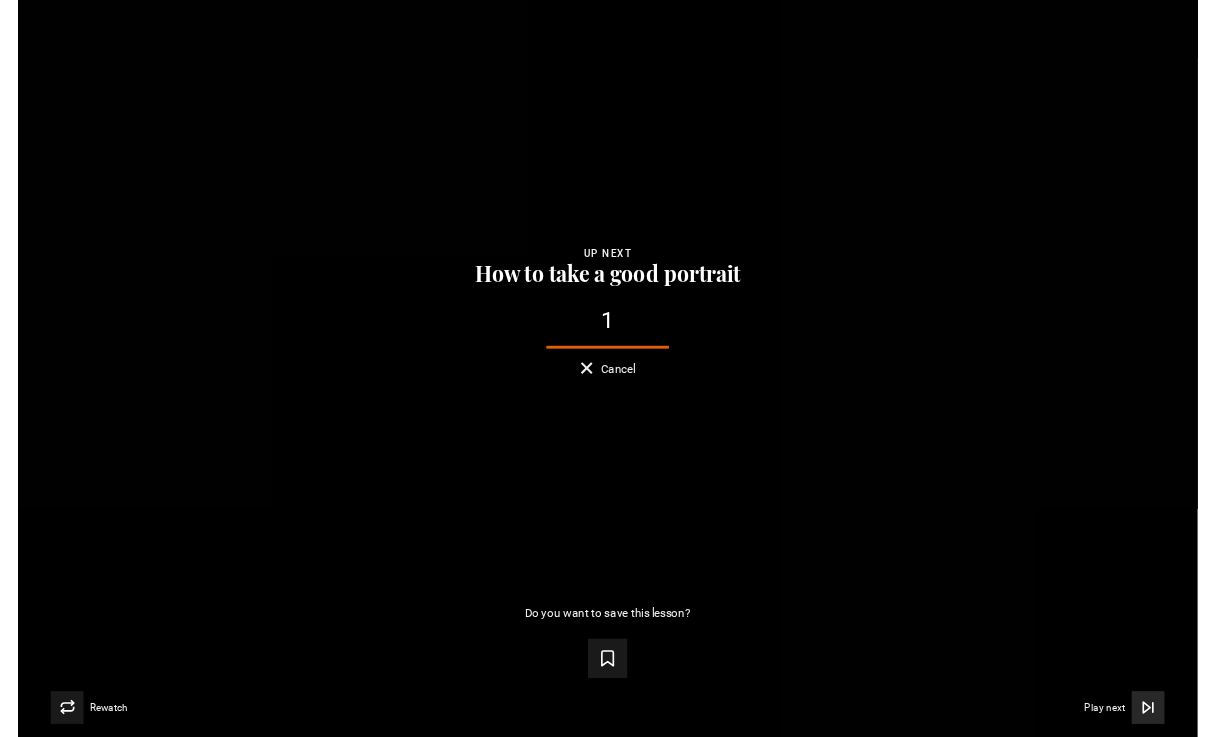 scroll, scrollTop: 910, scrollLeft: 0, axis: vertical 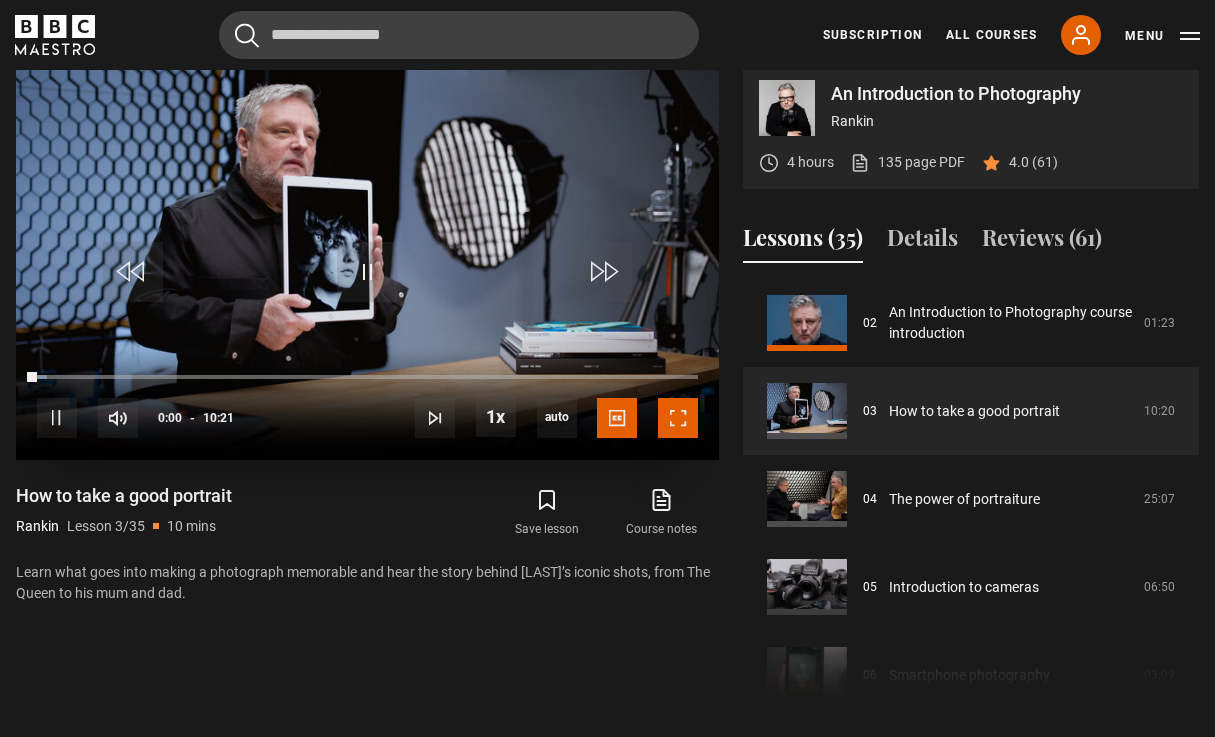 click at bounding box center (678, 418) 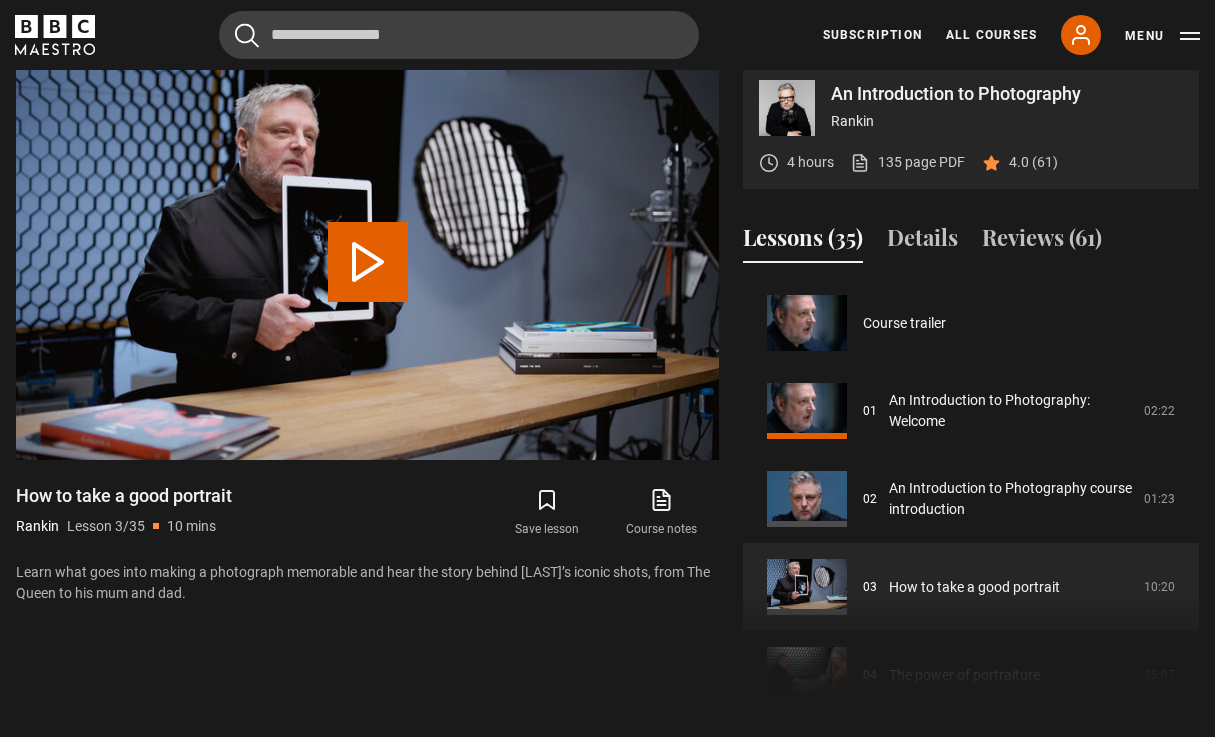 scroll, scrollTop: 176, scrollLeft: 0, axis: vertical 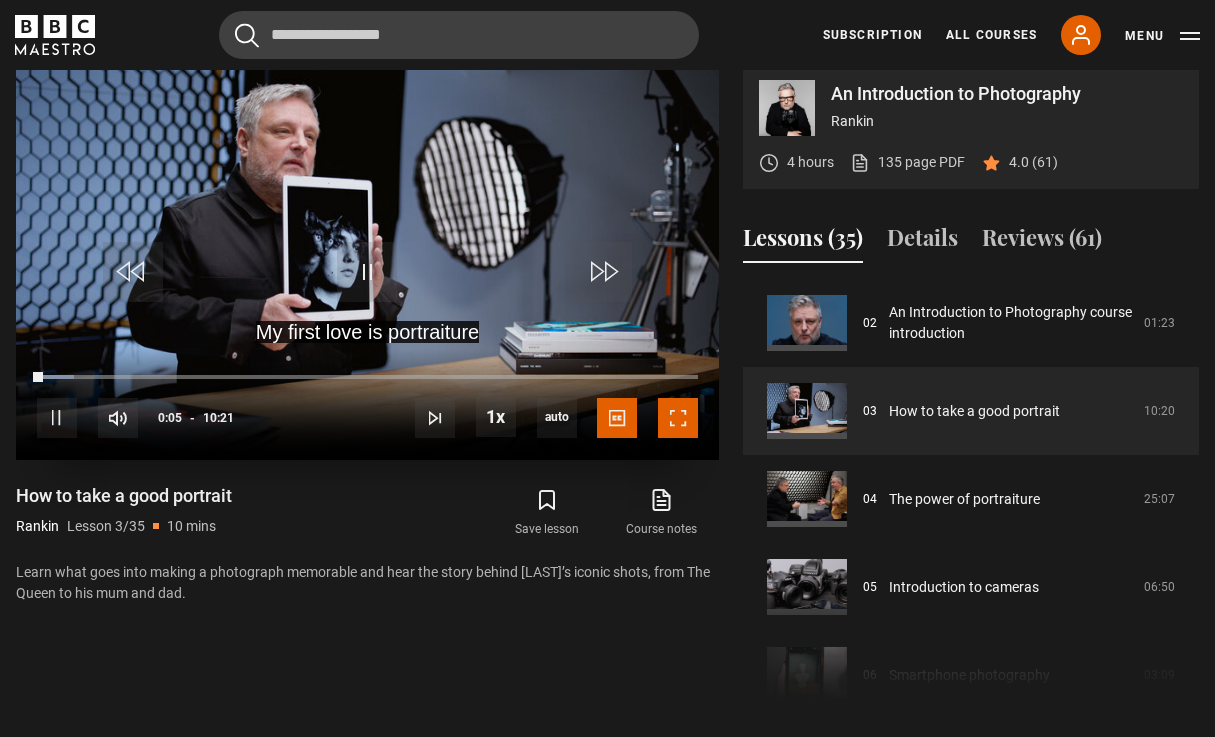 click at bounding box center (678, 418) 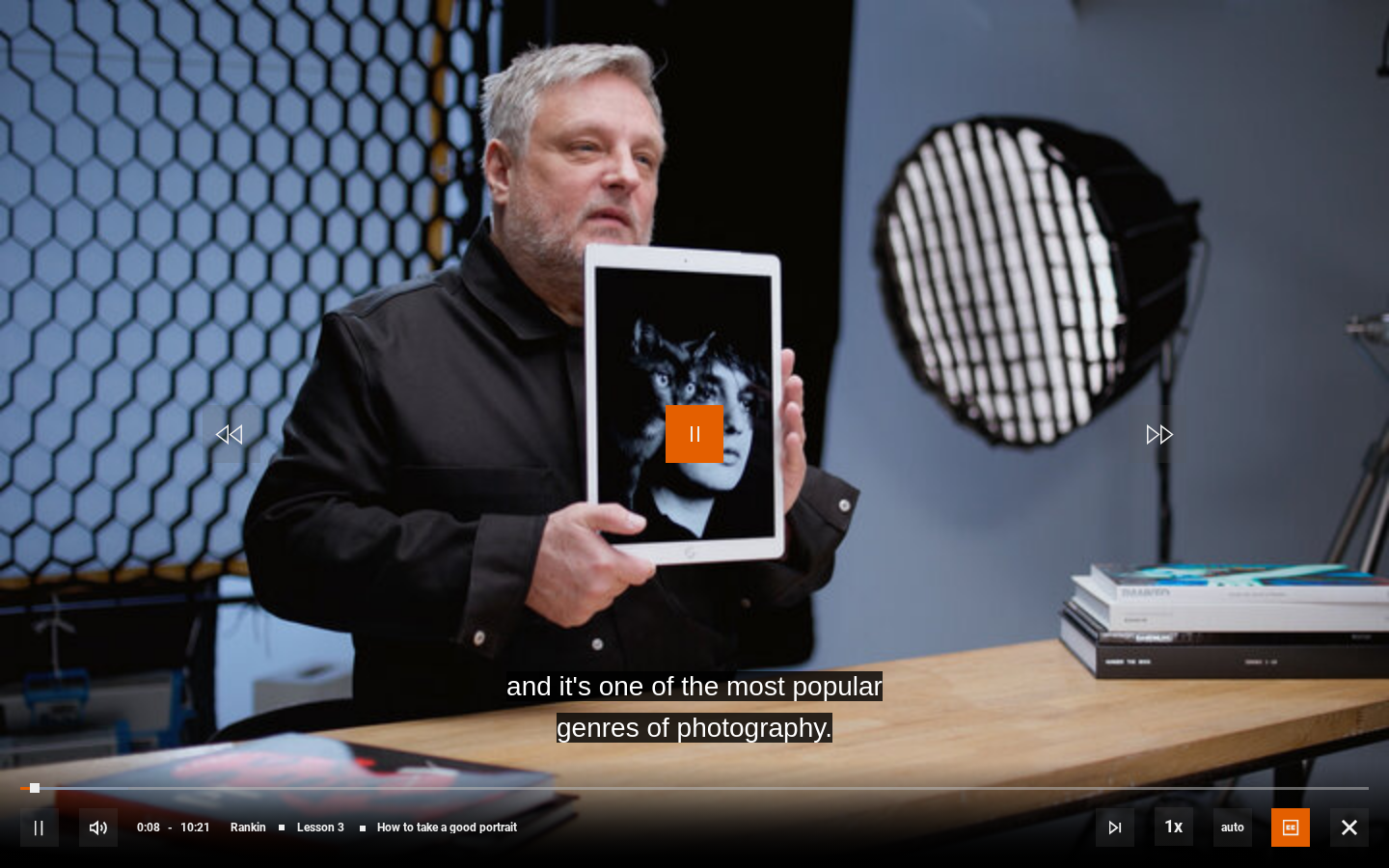 click at bounding box center (694, 434) 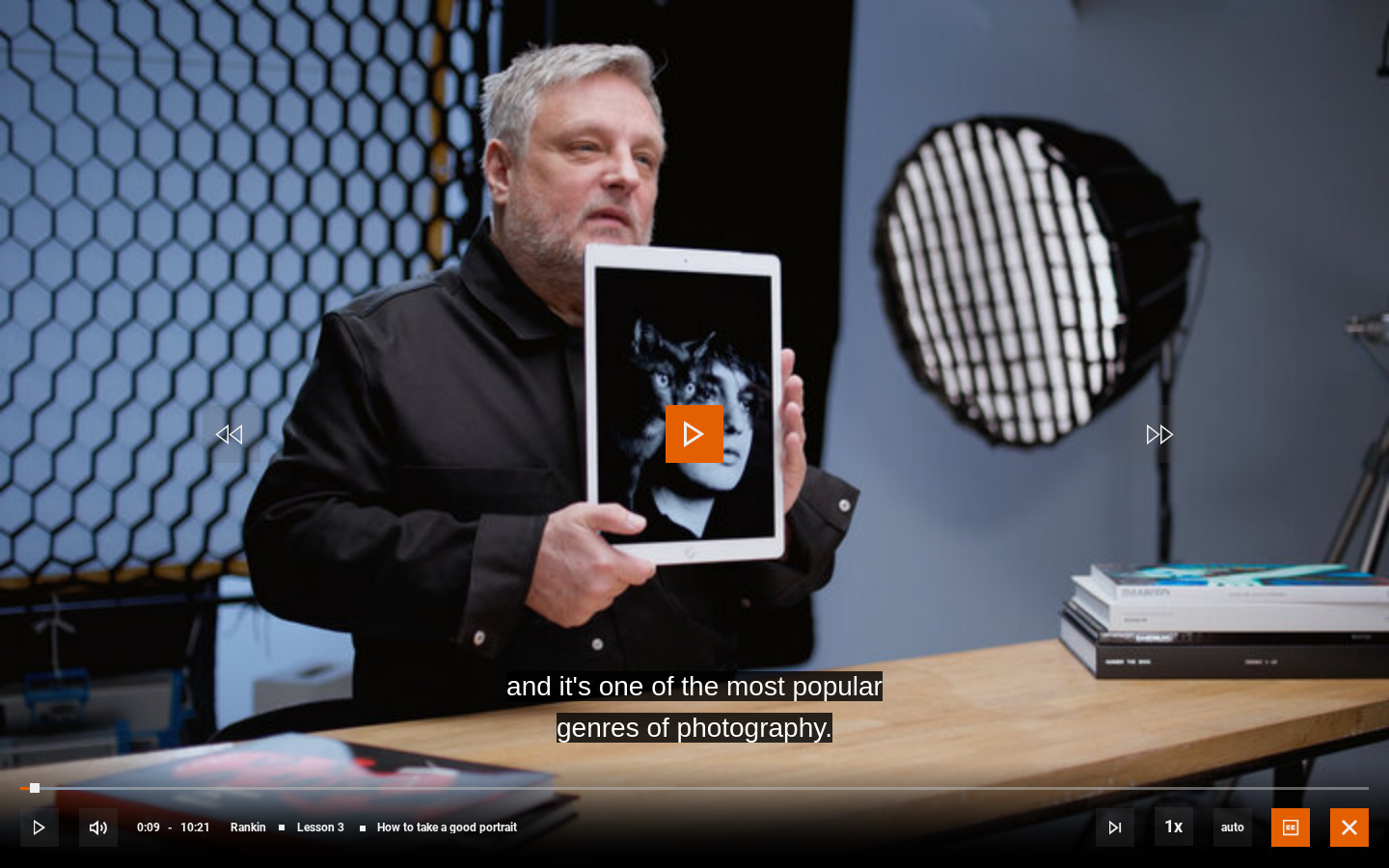 click at bounding box center [1349, 827] 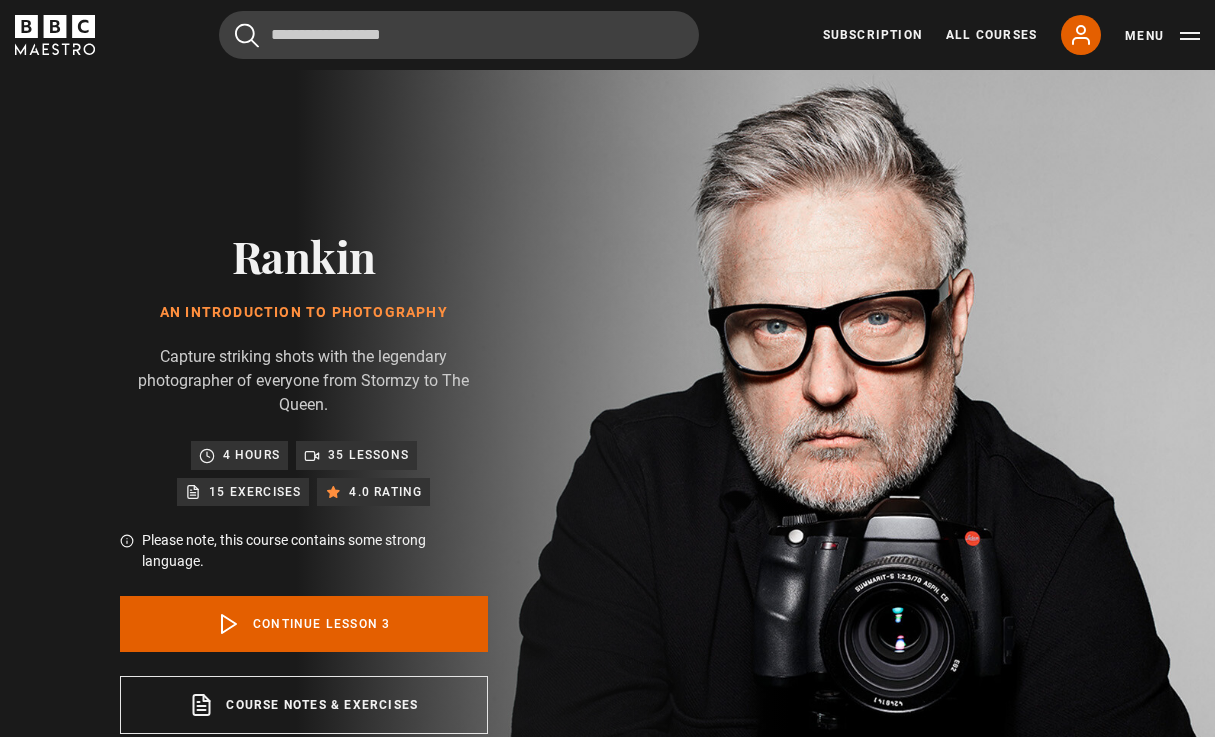 scroll, scrollTop: 0, scrollLeft: 0, axis: both 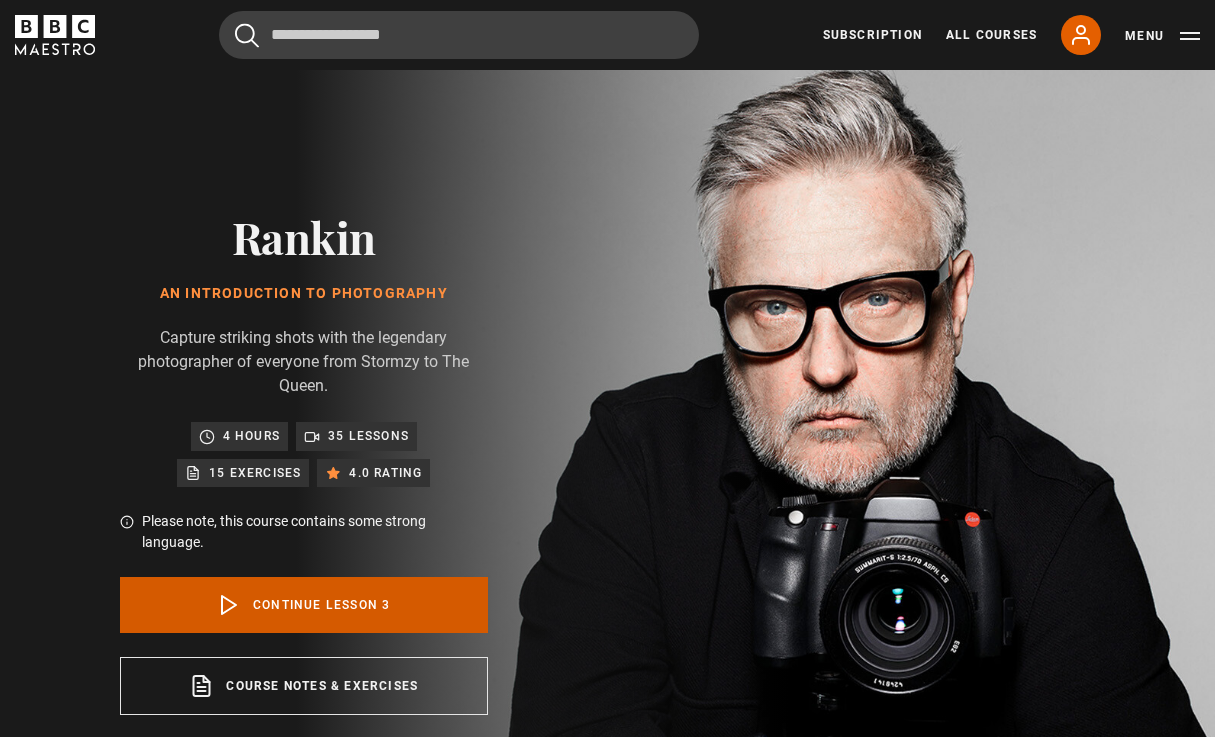 click on "Continue lesson 3" at bounding box center [304, 605] 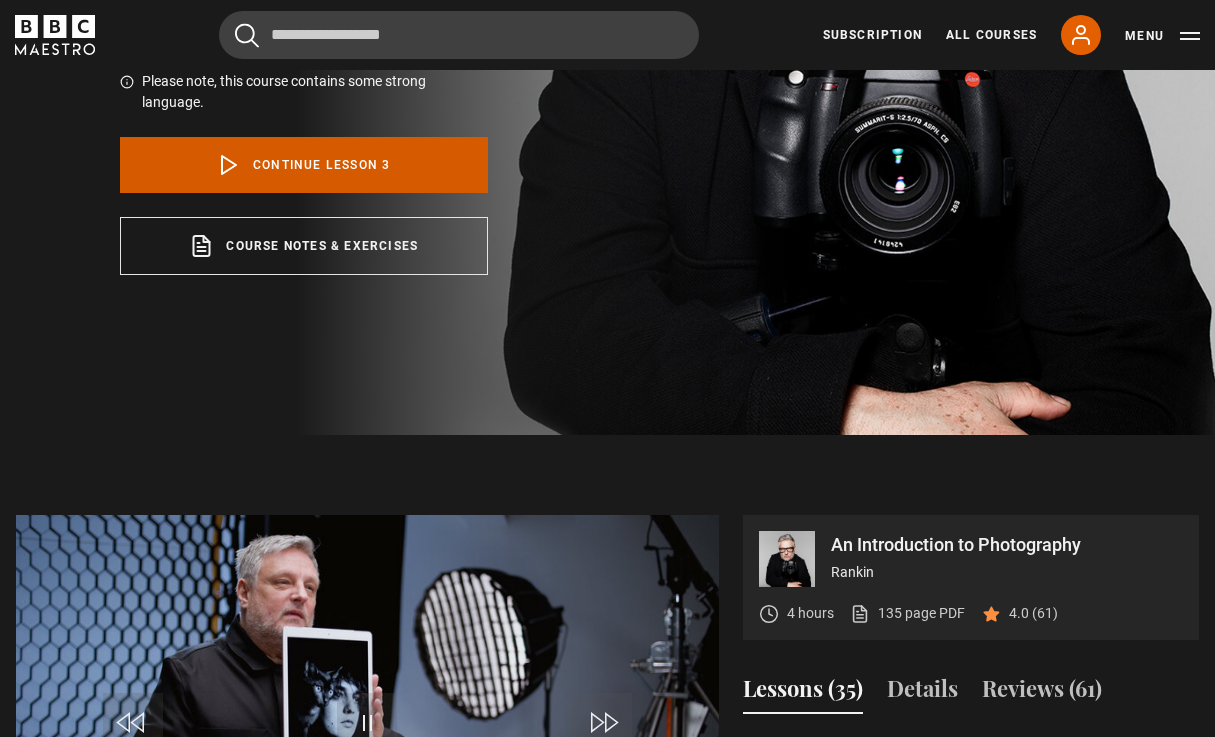 scroll, scrollTop: 667, scrollLeft: 0, axis: vertical 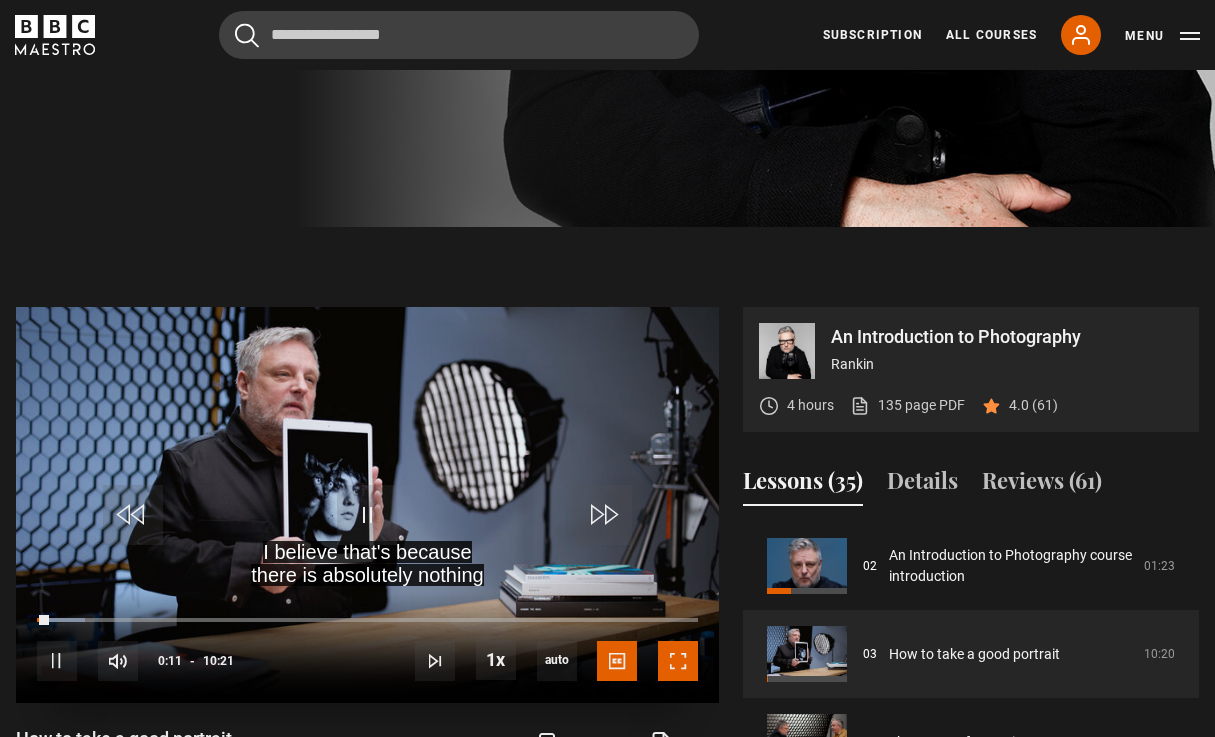 click at bounding box center [678, 661] 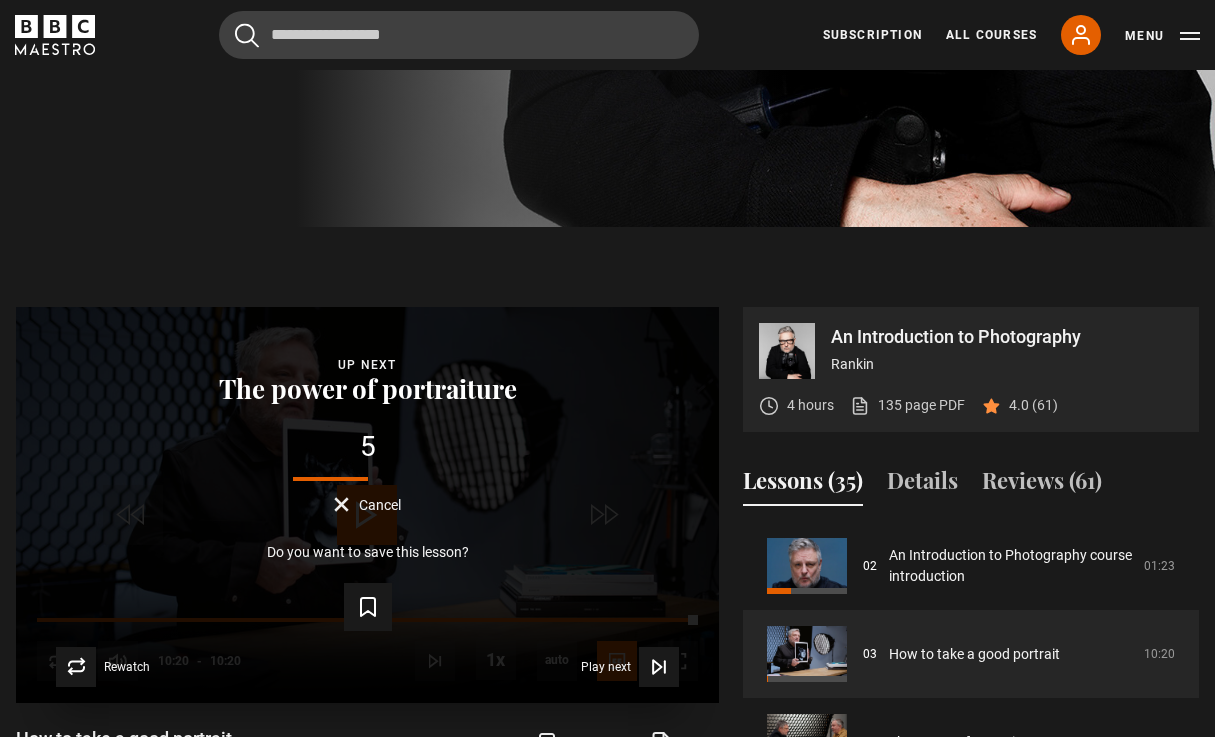 click on "Cancel" at bounding box center (380, 505) 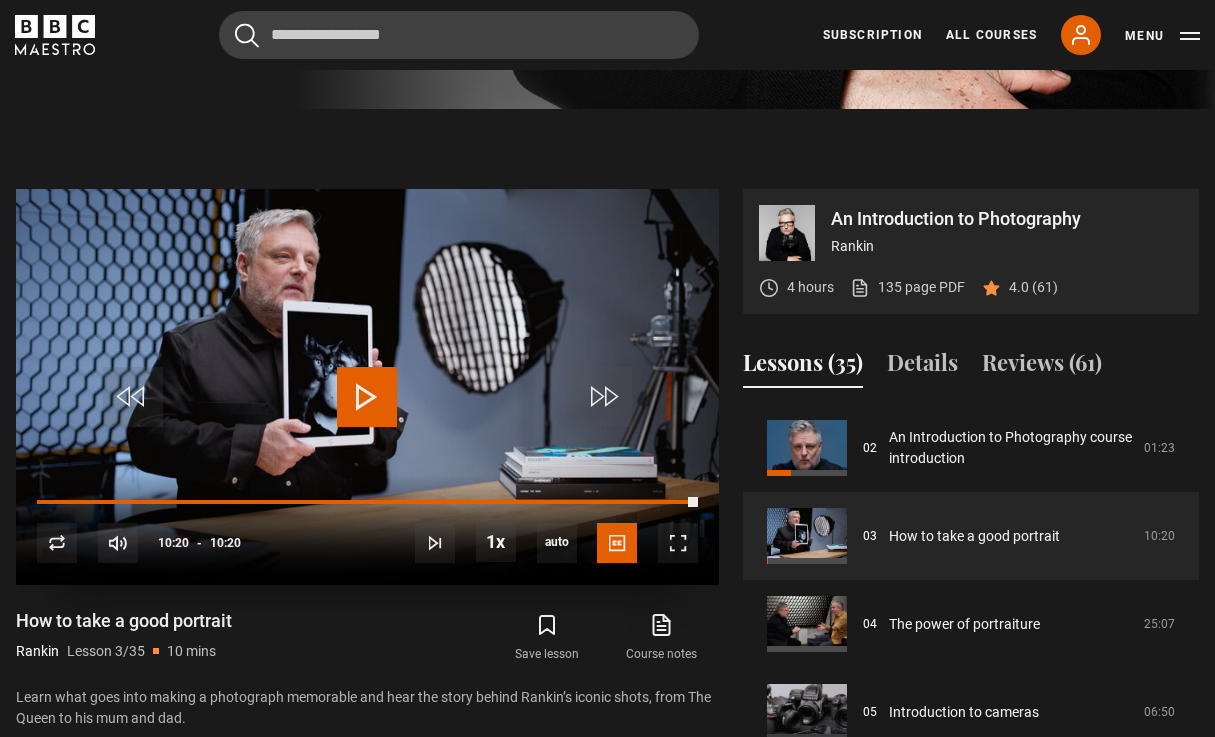 scroll, scrollTop: 789, scrollLeft: 0, axis: vertical 